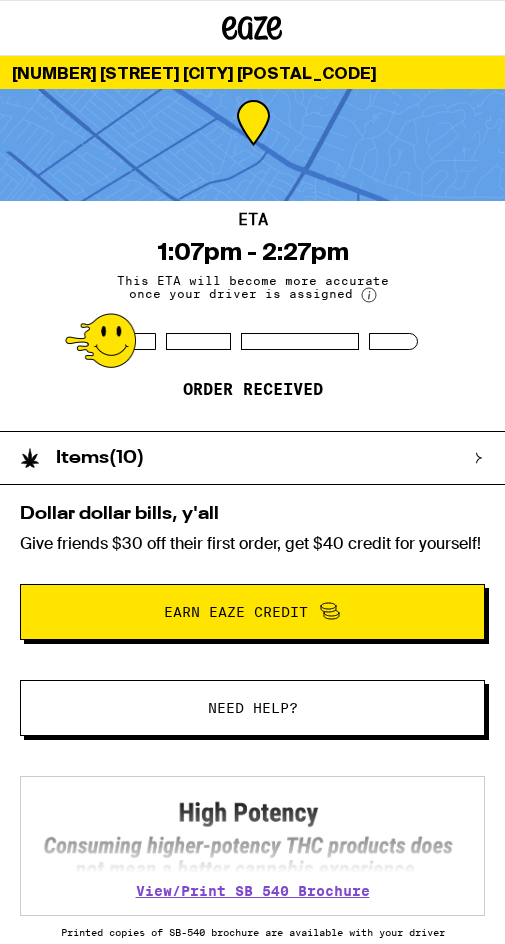 scroll, scrollTop: 0, scrollLeft: 0, axis: both 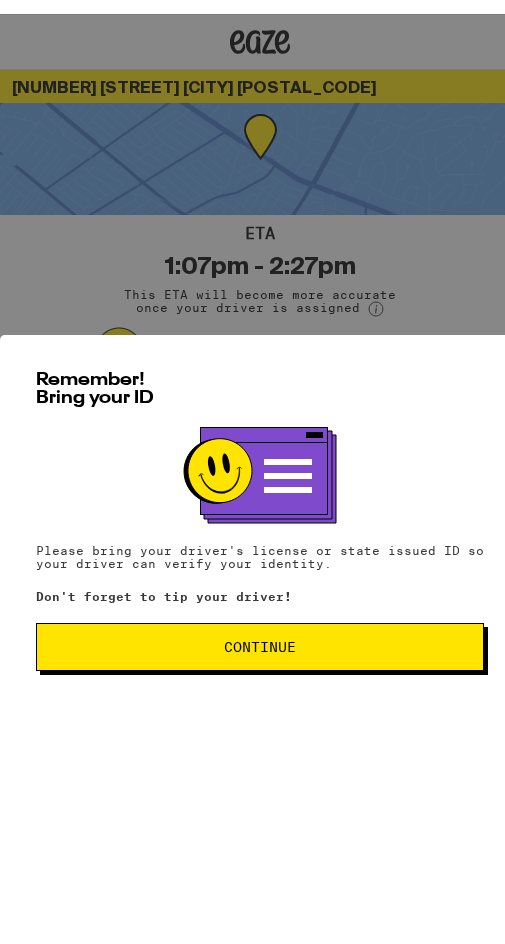 click on "Continue" at bounding box center [260, 633] 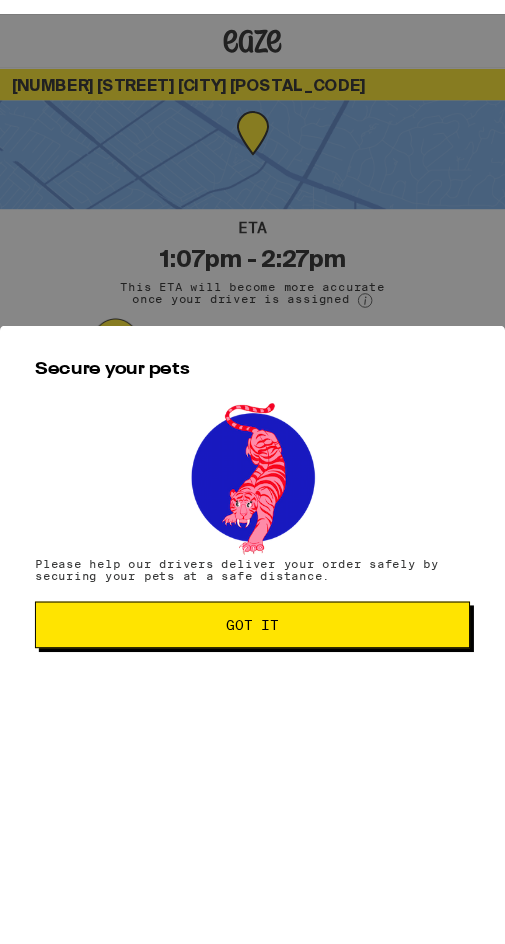 scroll, scrollTop: 0, scrollLeft: 0, axis: both 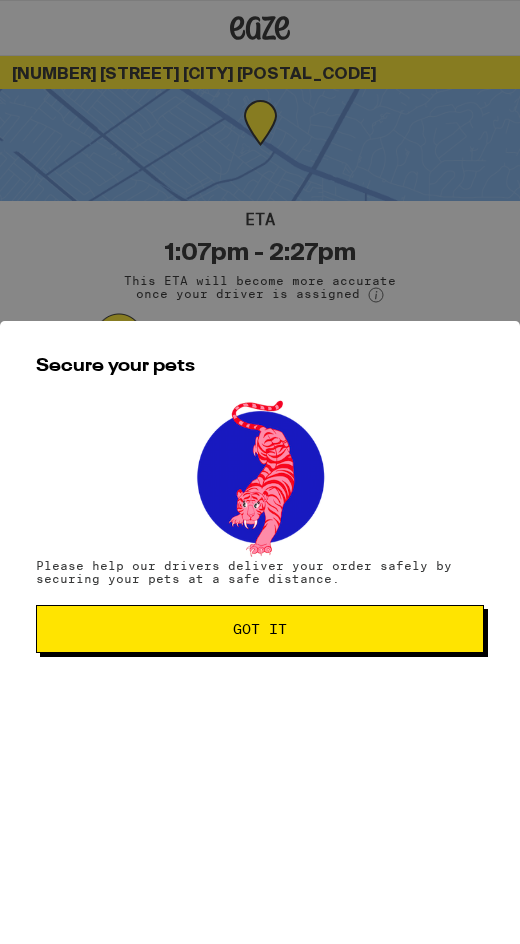 click on "Got it" at bounding box center [260, 629] 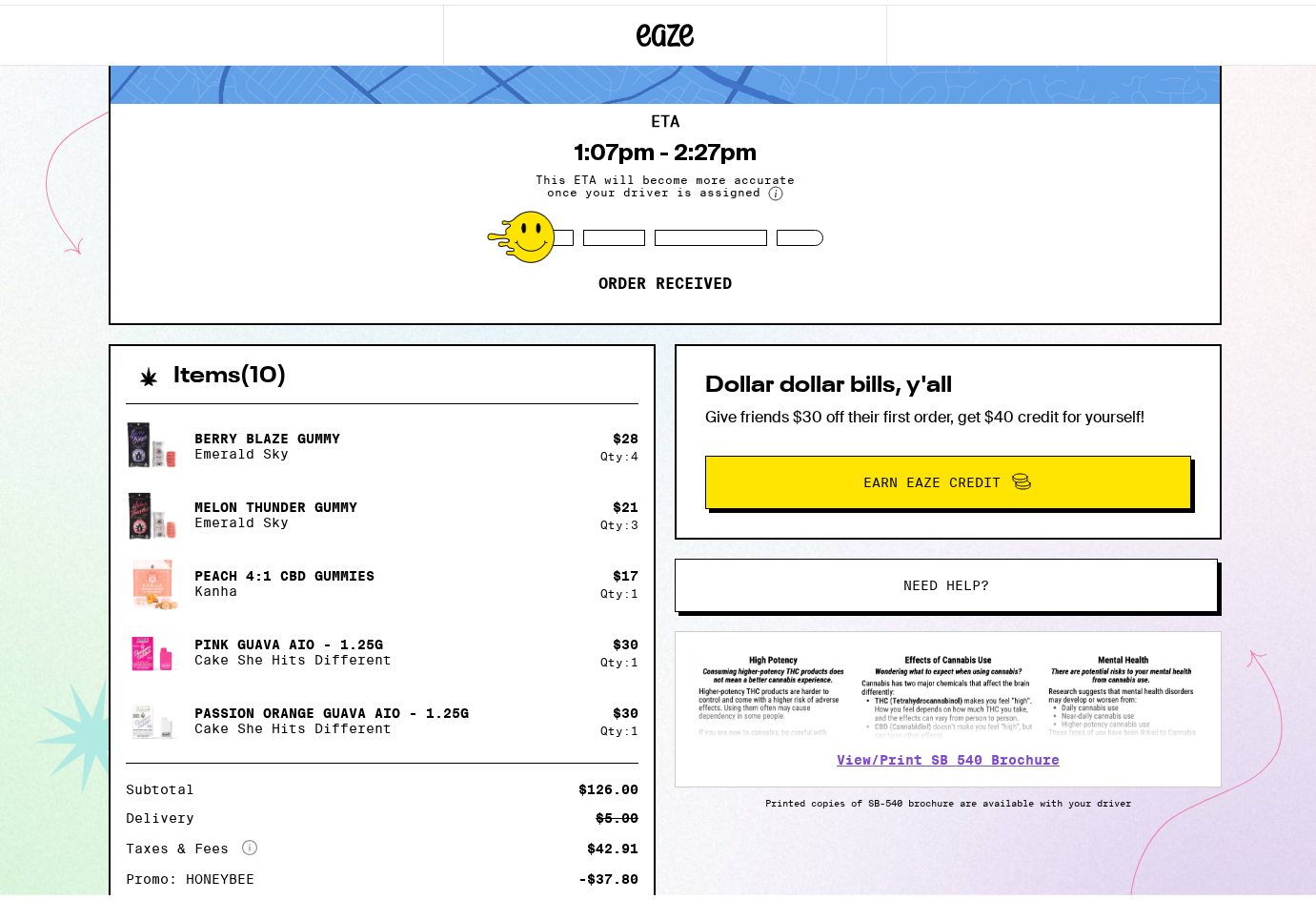 scroll, scrollTop: 0, scrollLeft: 0, axis: both 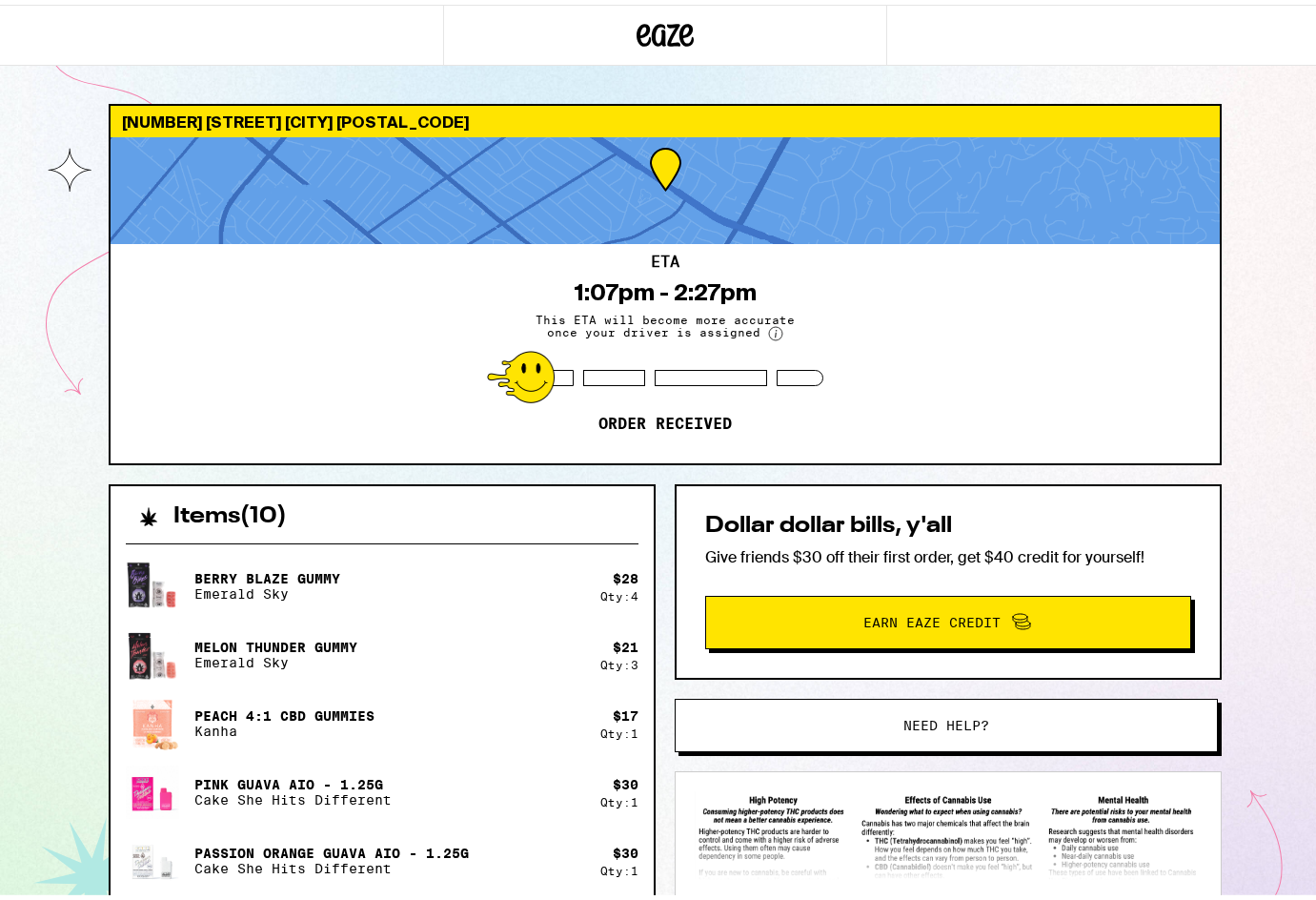 click on "ETA 1:07pm - 2:27pm This ETA will become more accurate once your driver is assigned   Order received" at bounding box center (665, 349) 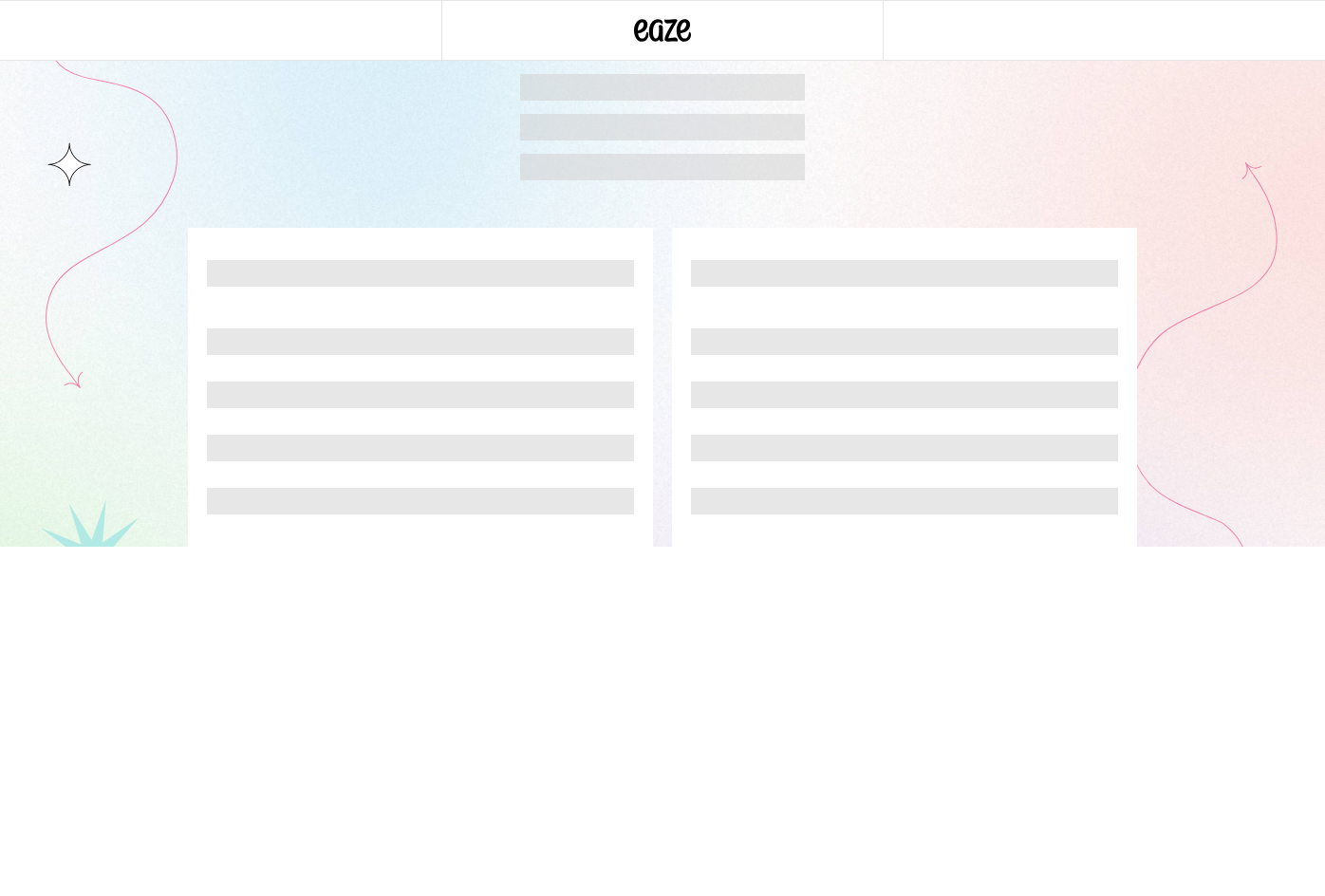 click 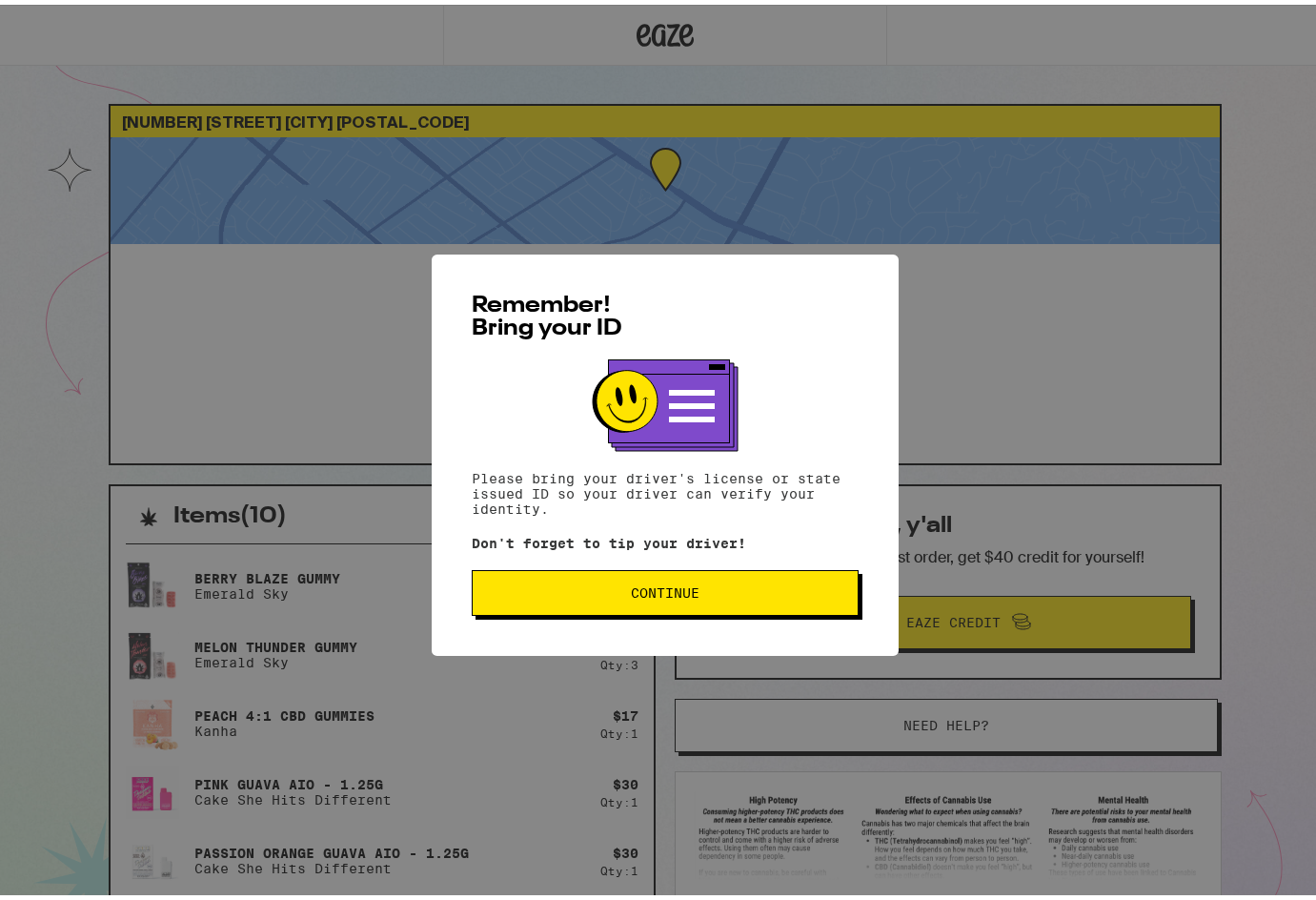 click on "Continue" at bounding box center (665, 588) 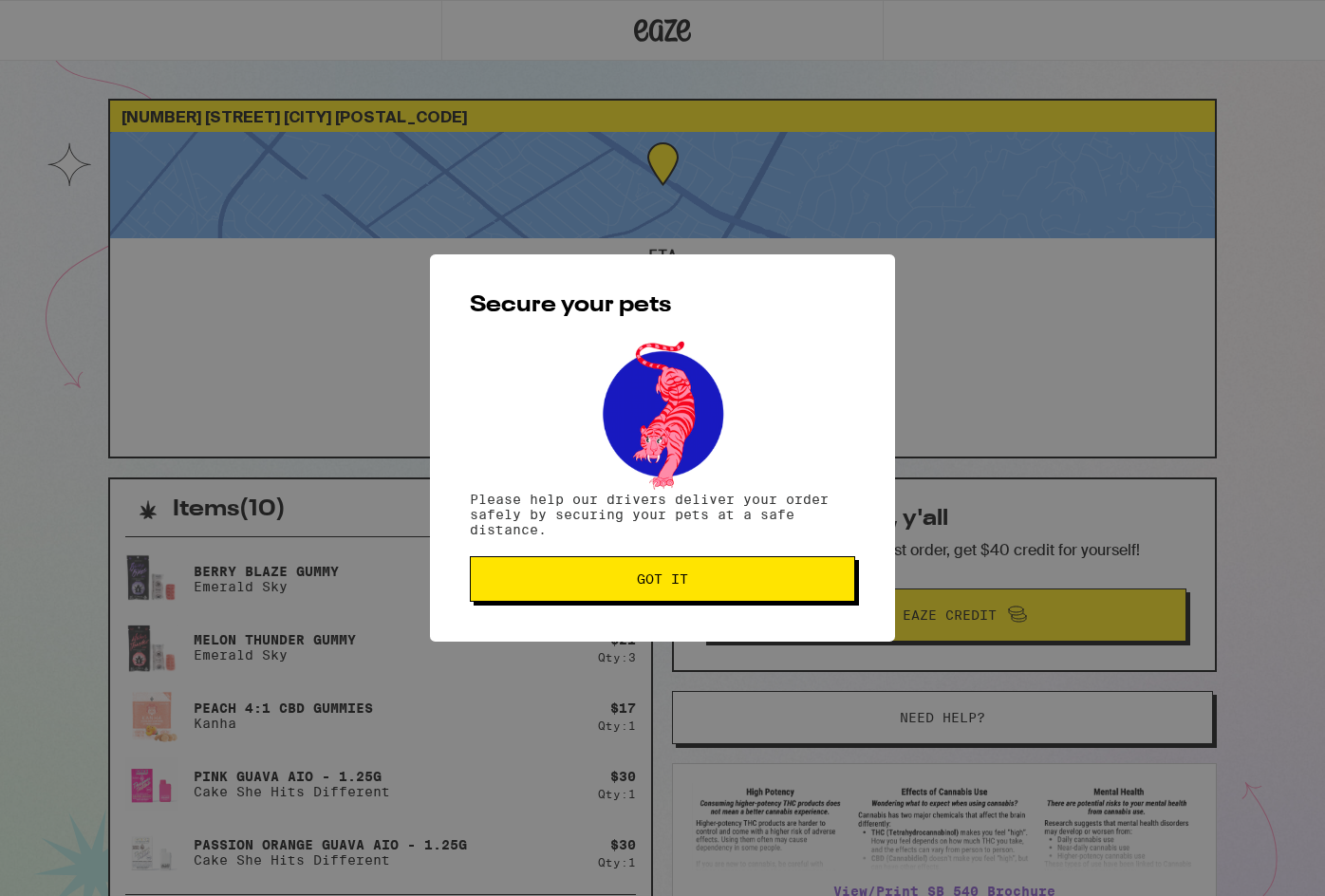 click on "Got it" at bounding box center (662, 579) 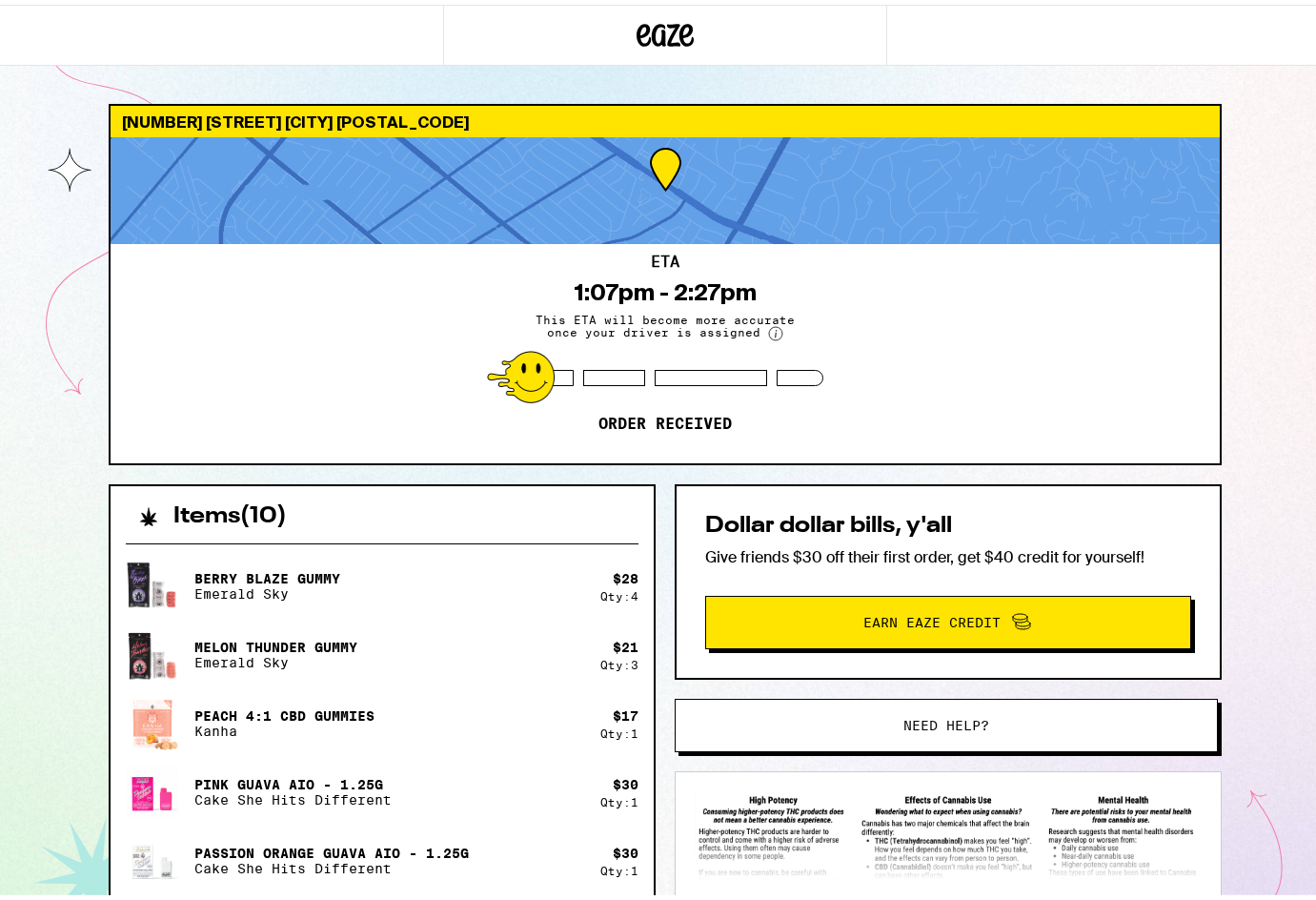 click 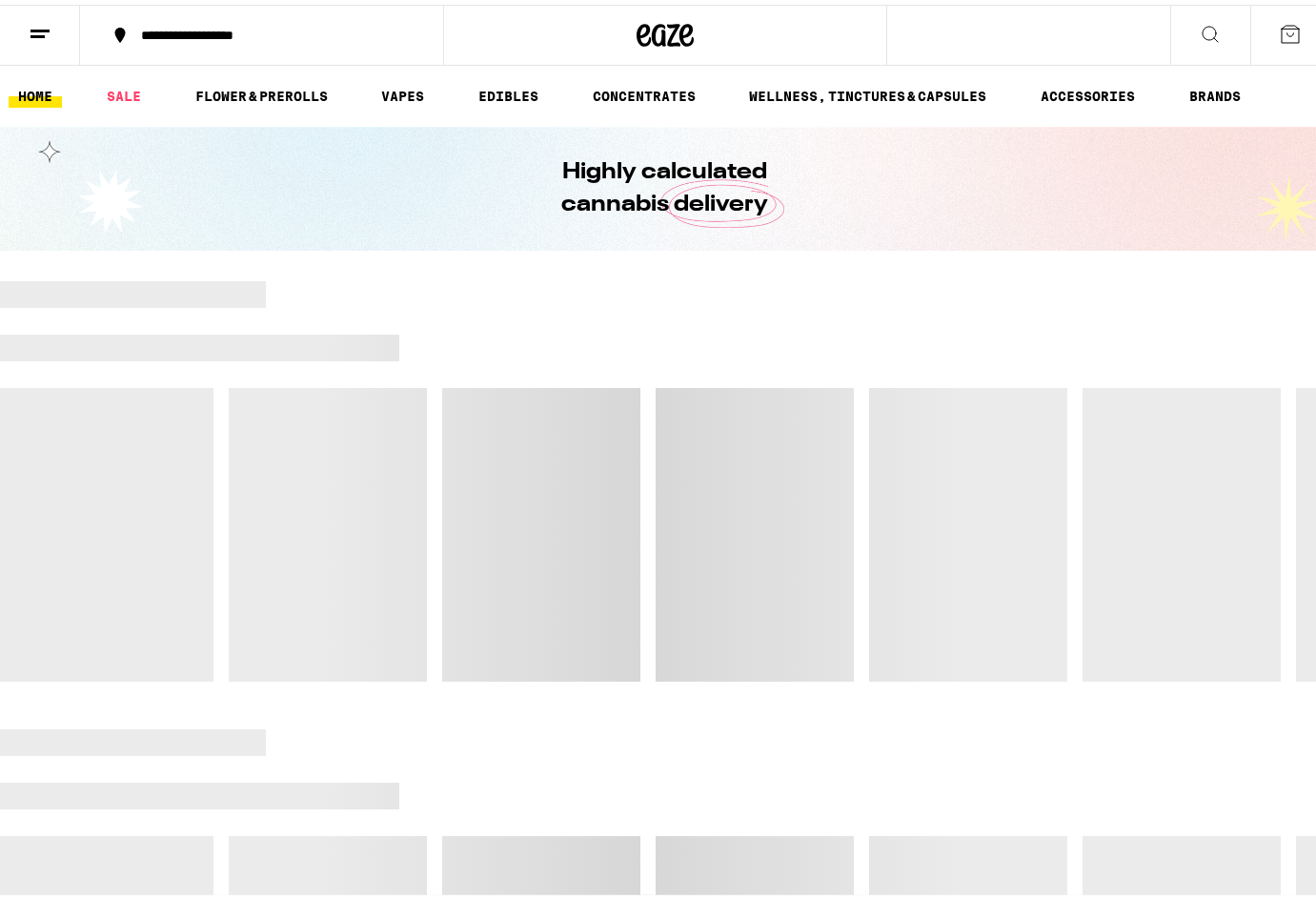 click 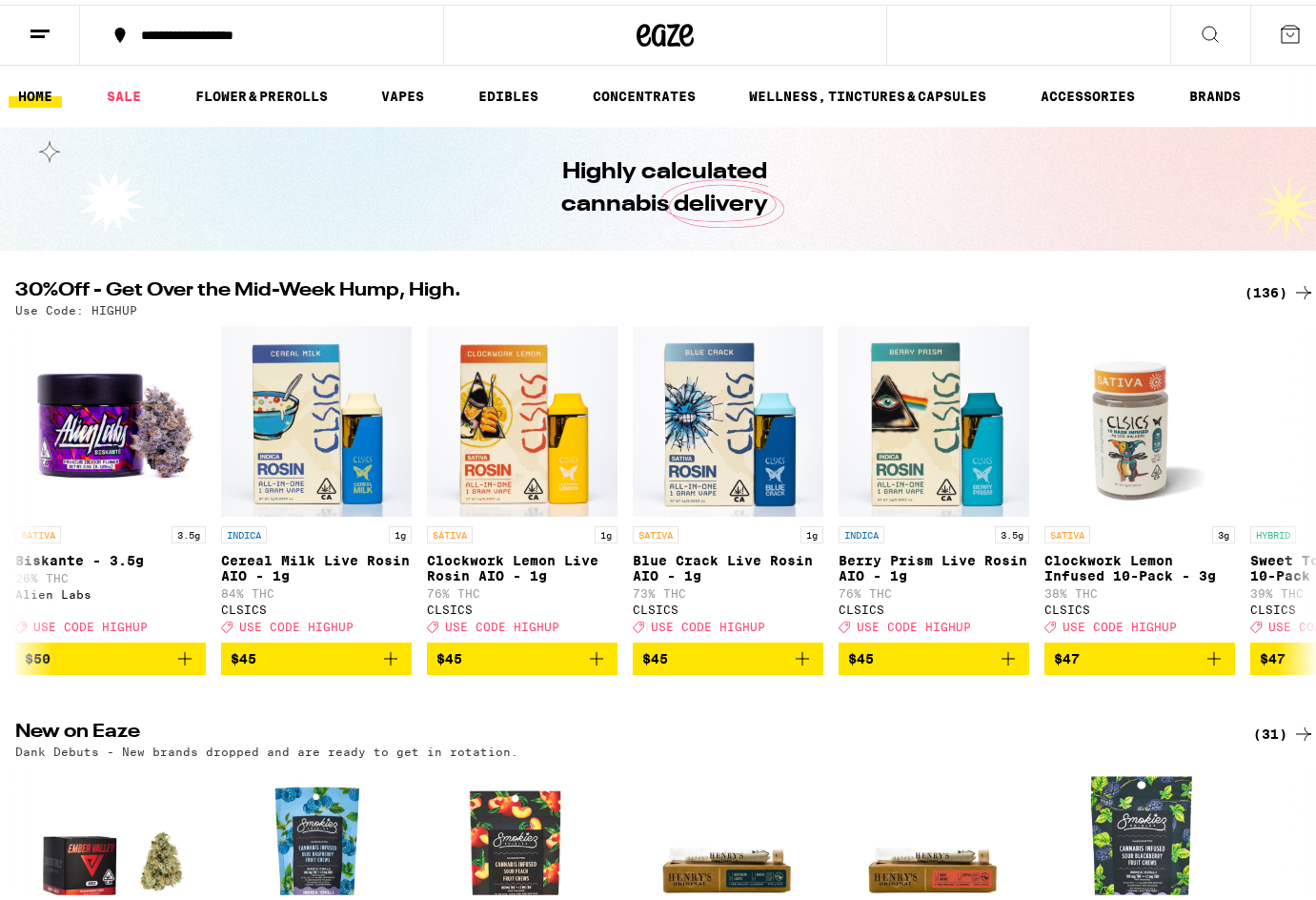 click on "Your Cart Loading Apply Promo Checkout" at bounding box center [665, 450] 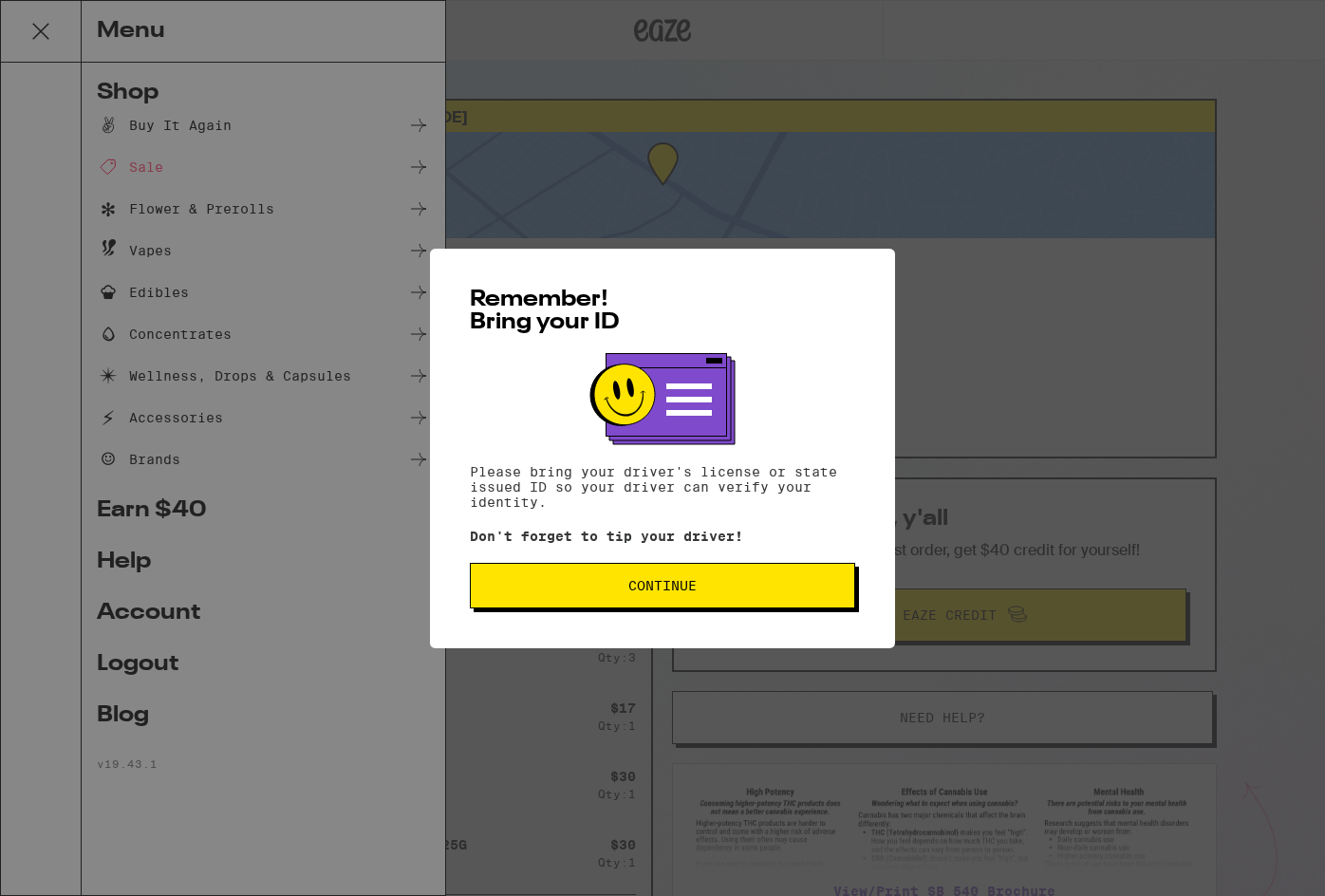 scroll, scrollTop: 0, scrollLeft: 0, axis: both 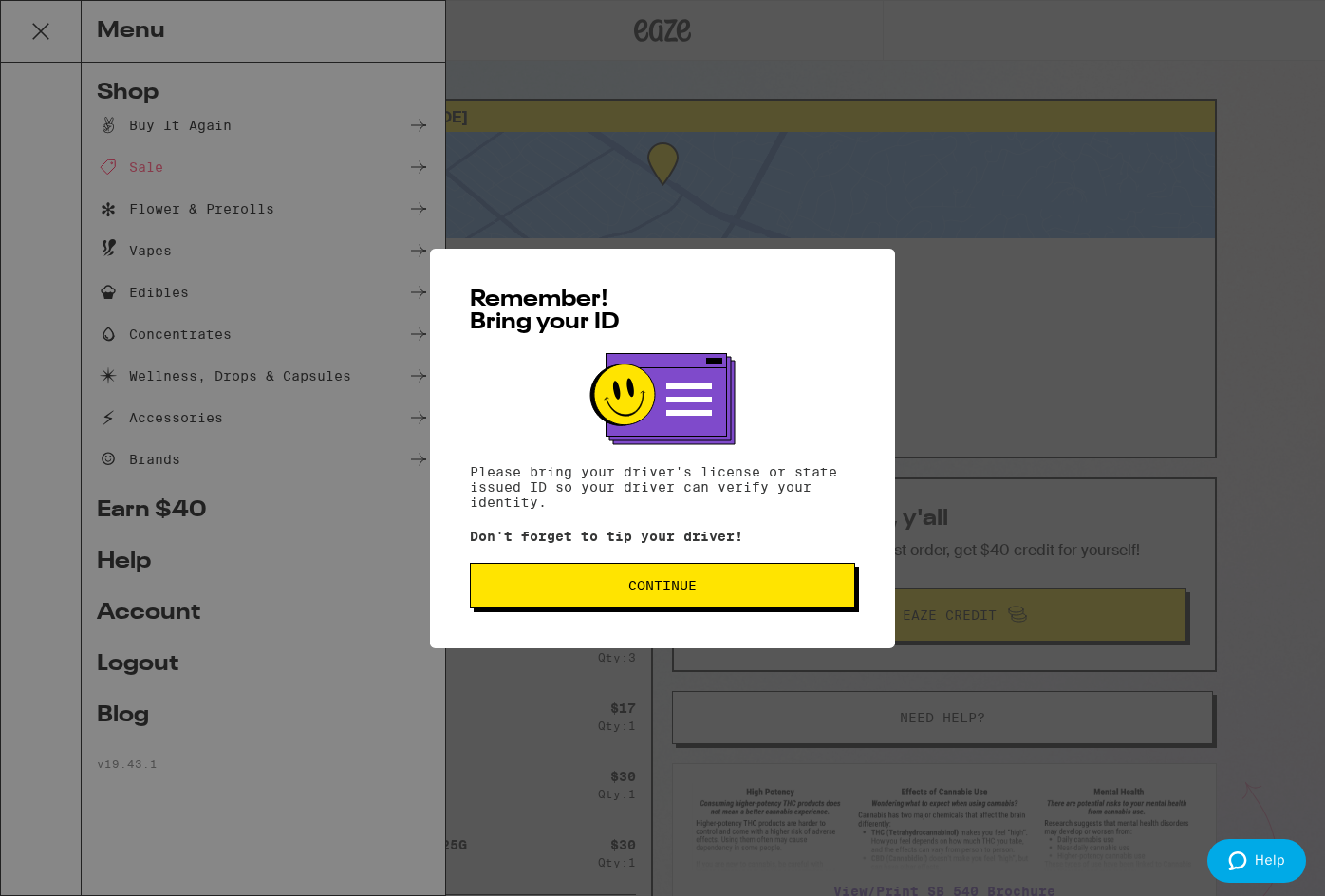 click on "Remember! Bring your ID  Please bring your driver's license or state issued ID so your driver can verify your identity. Don't forget to tip your driver! Continue" at bounding box center (662, 448) 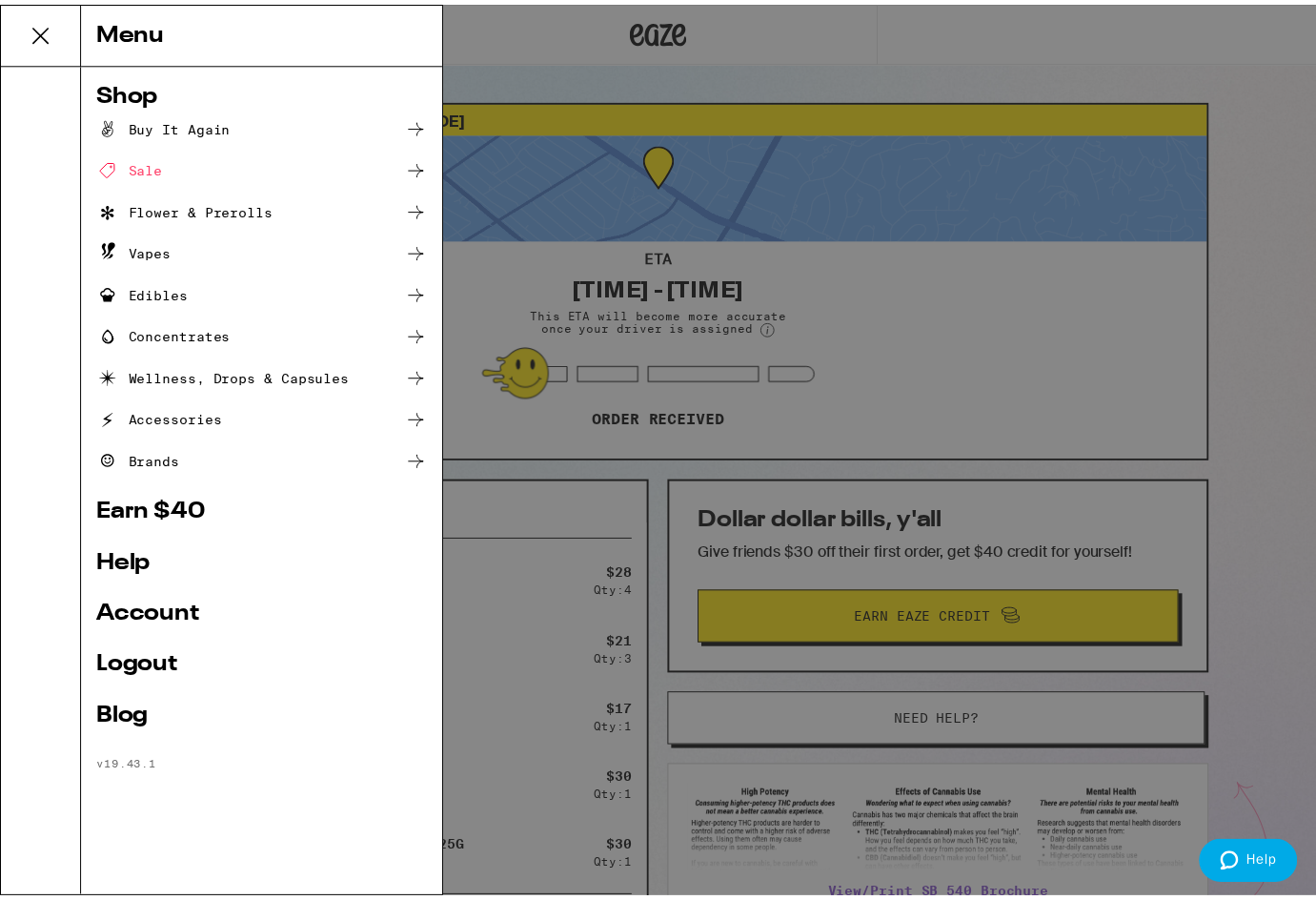 scroll, scrollTop: 0, scrollLeft: 0, axis: both 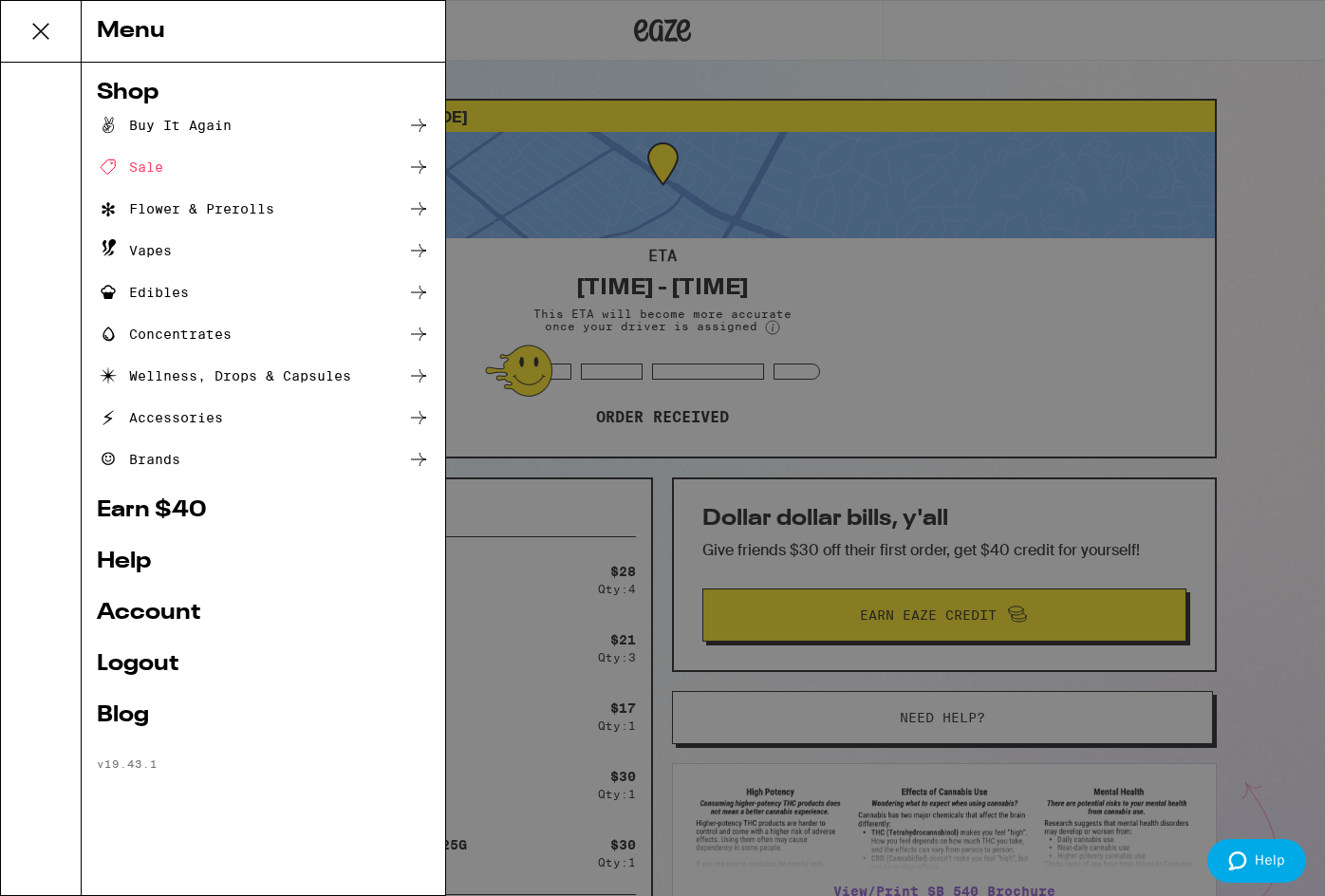 click on "Account" at bounding box center [263, 613] 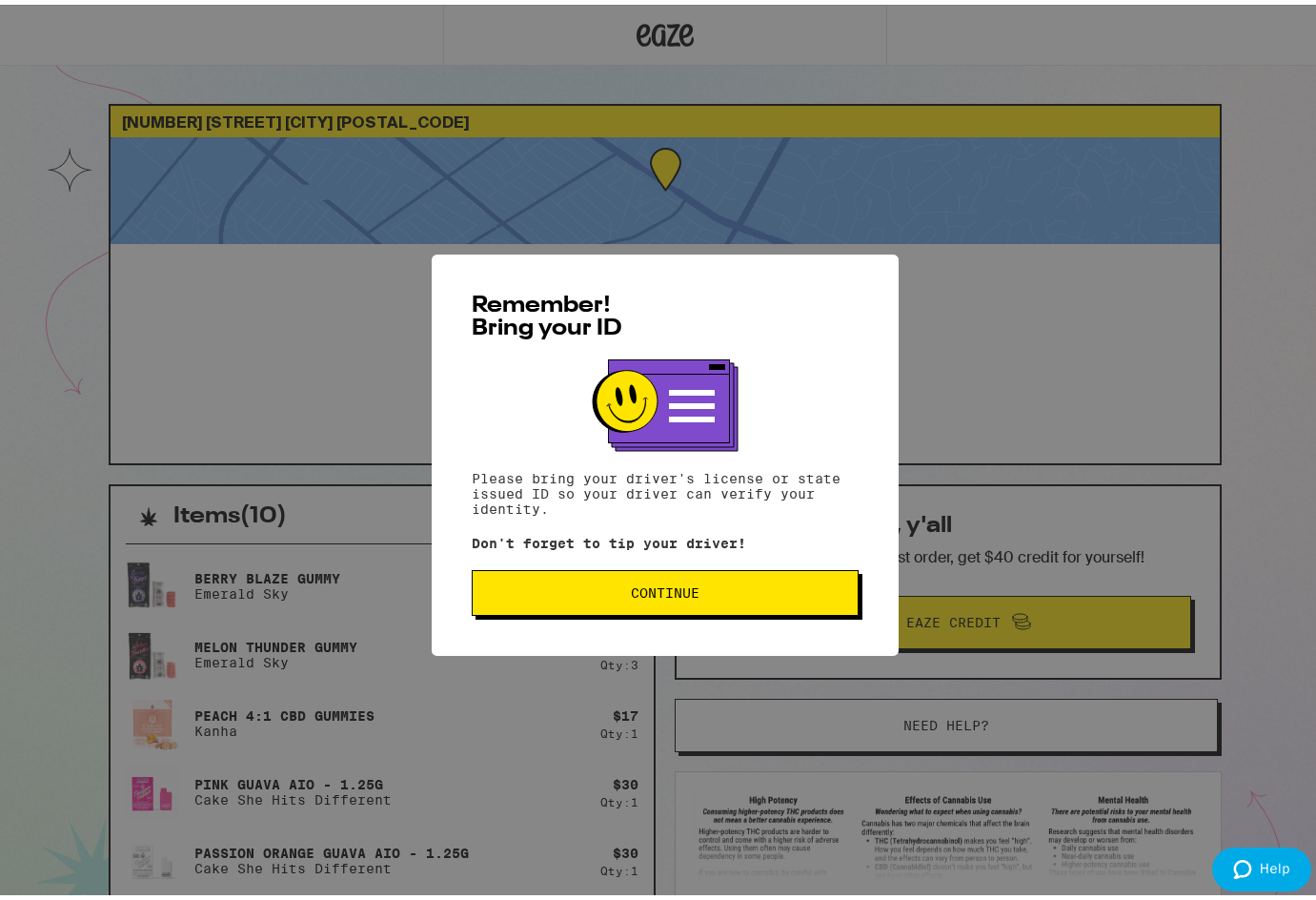 click on "Continue" at bounding box center (665, 588) 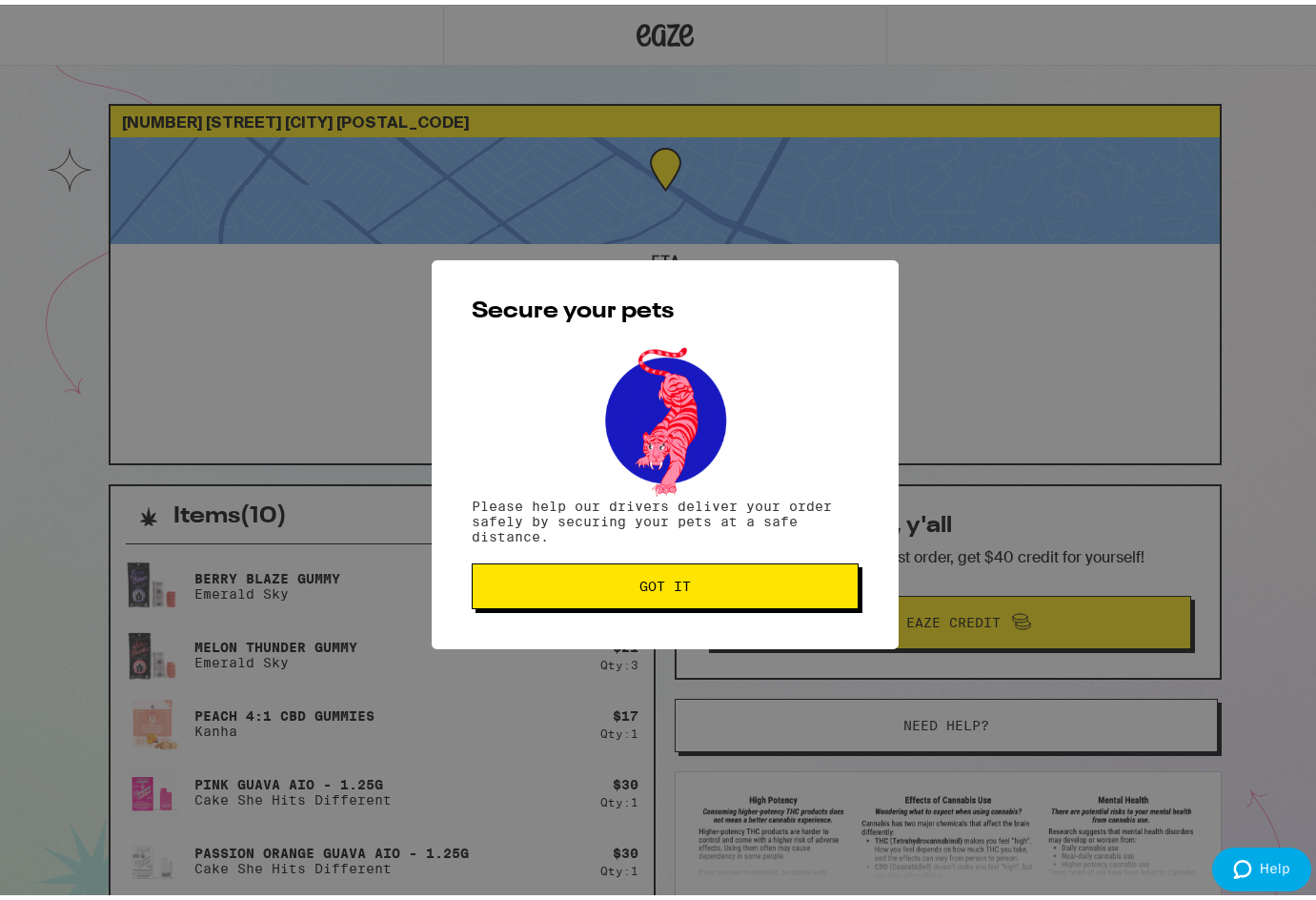click on "Got it" at bounding box center [665, 582] 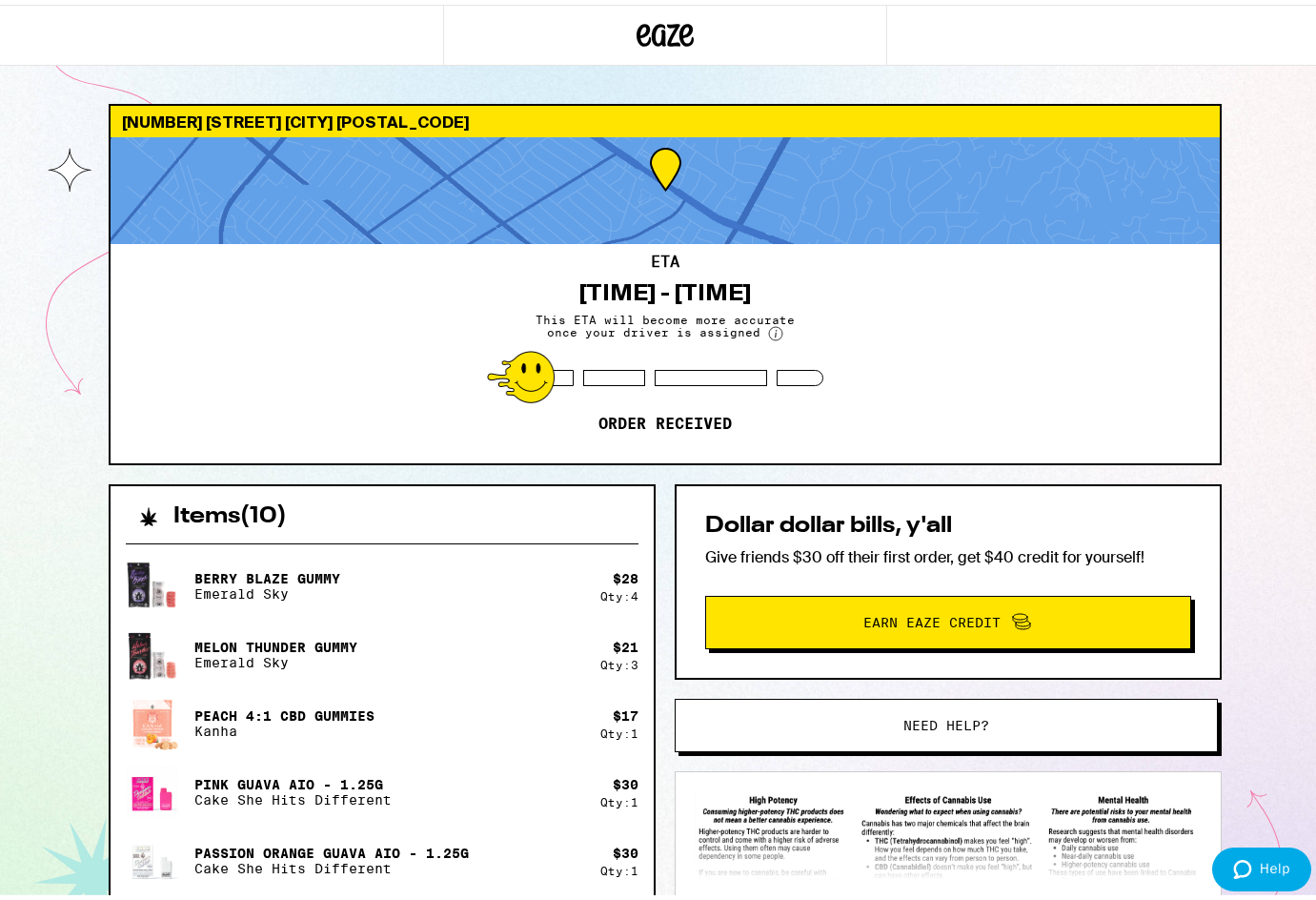click on "Need help?" at bounding box center (946, 721) 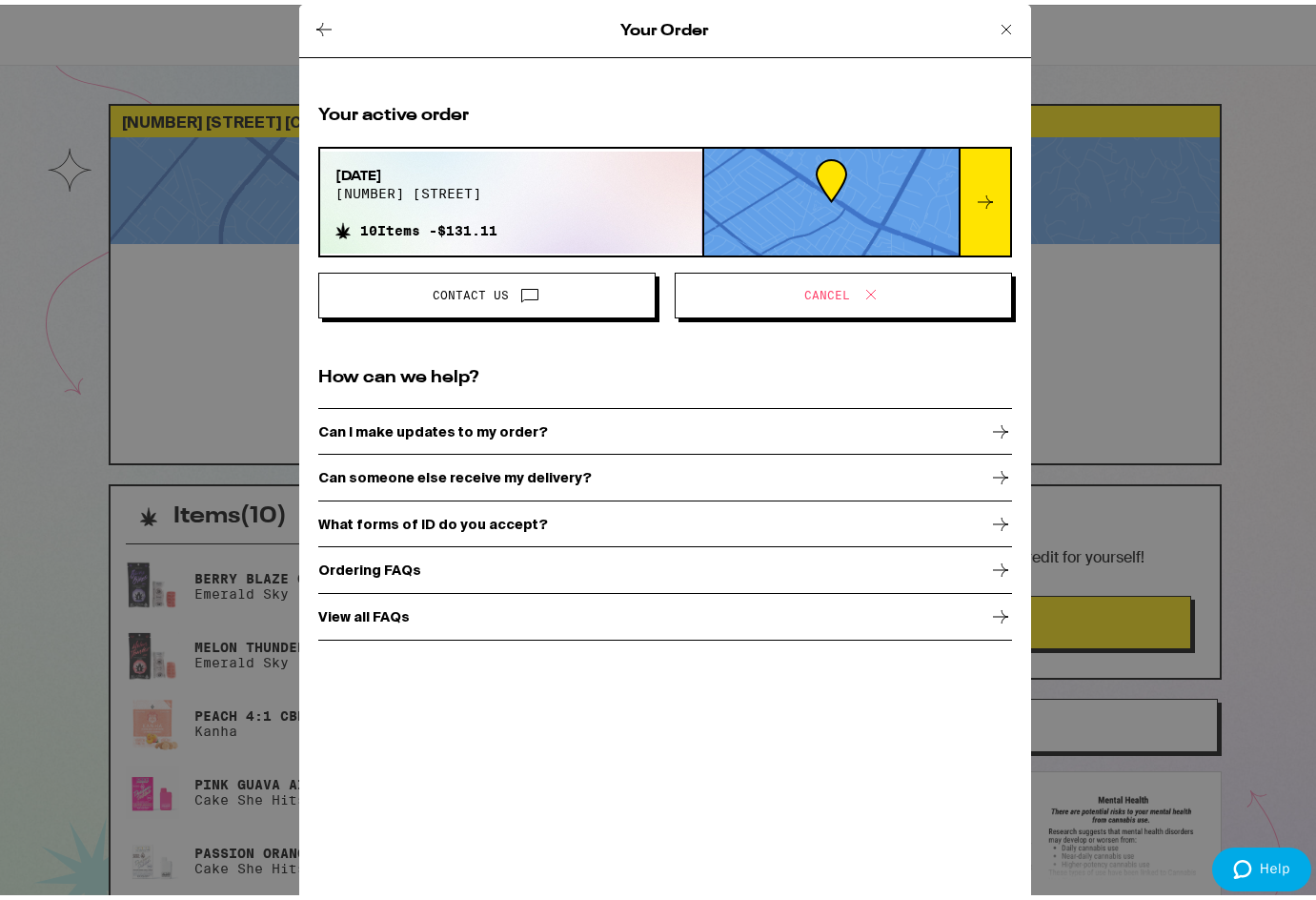 click on "Cancel" at bounding box center [843, 291] 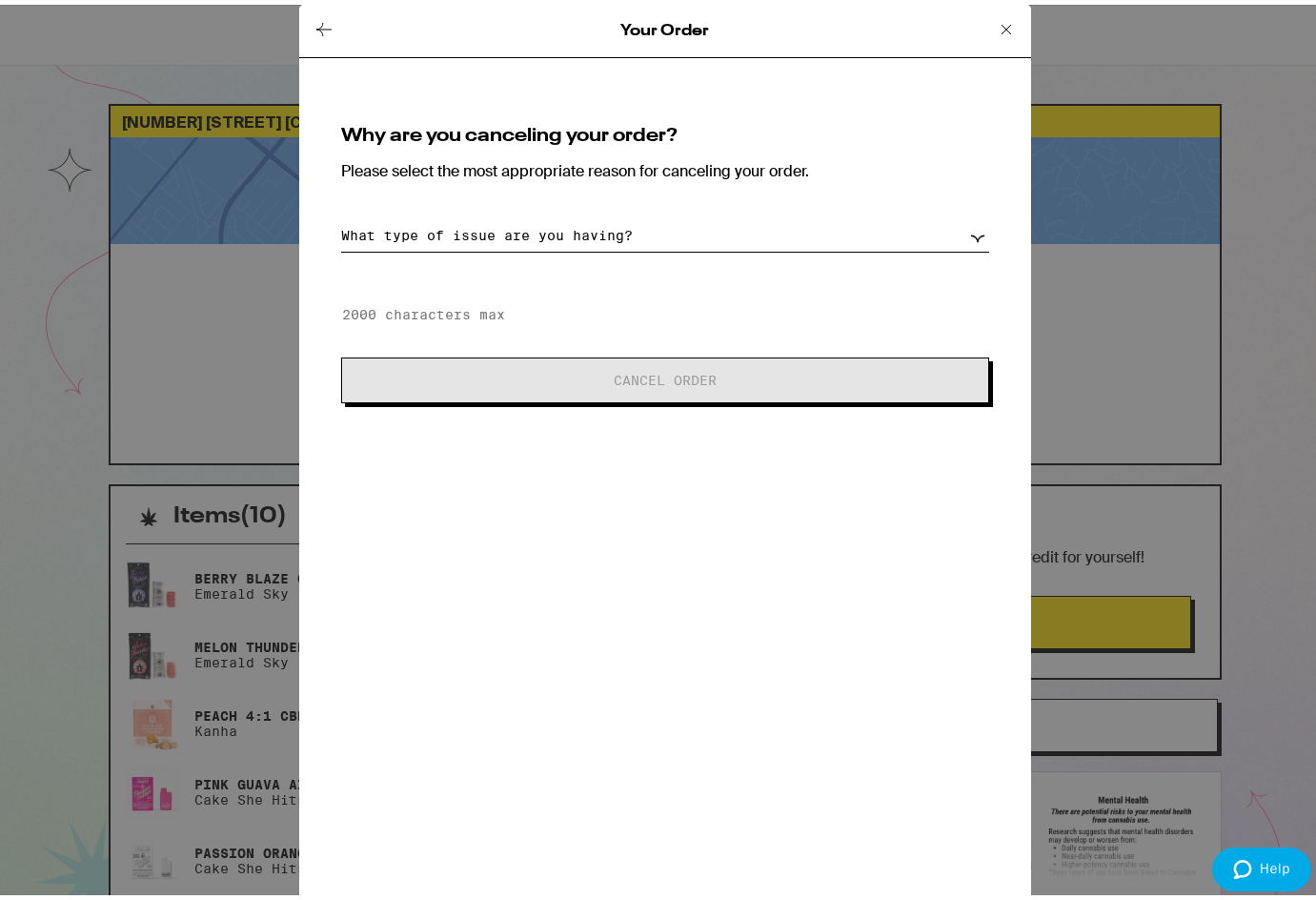 click on "What type of issue are you having? Order taking too long Order arriving too soon Need to change my order No ID Can no longer receive order Payment issues Wrong Address Other" at bounding box center (665, 231) 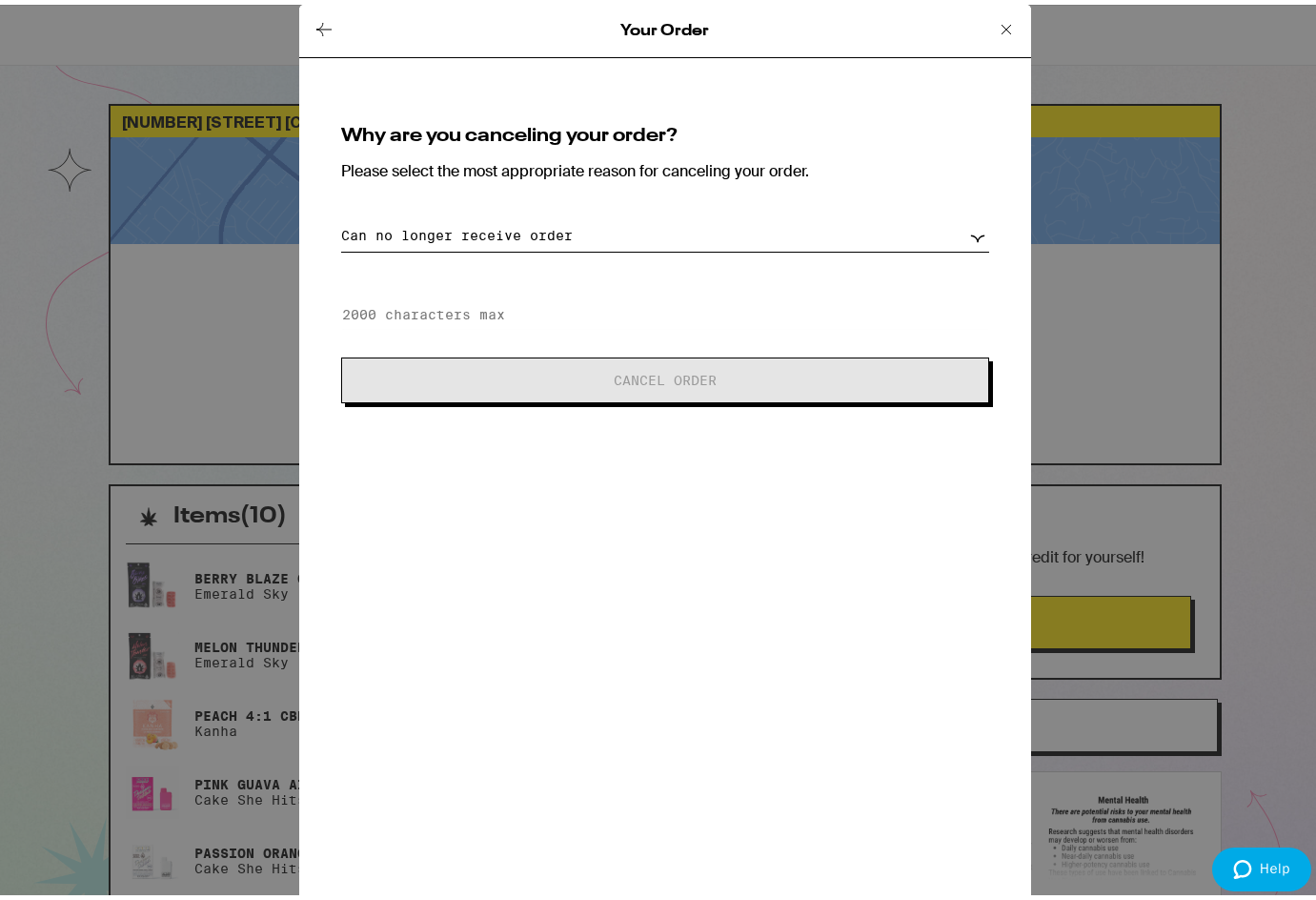 click on "What type of issue are you having? Order taking too long Order arriving too soon Need to change my order No ID Can no longer receive order Payment issues Wrong Address Other" at bounding box center (665, 231) 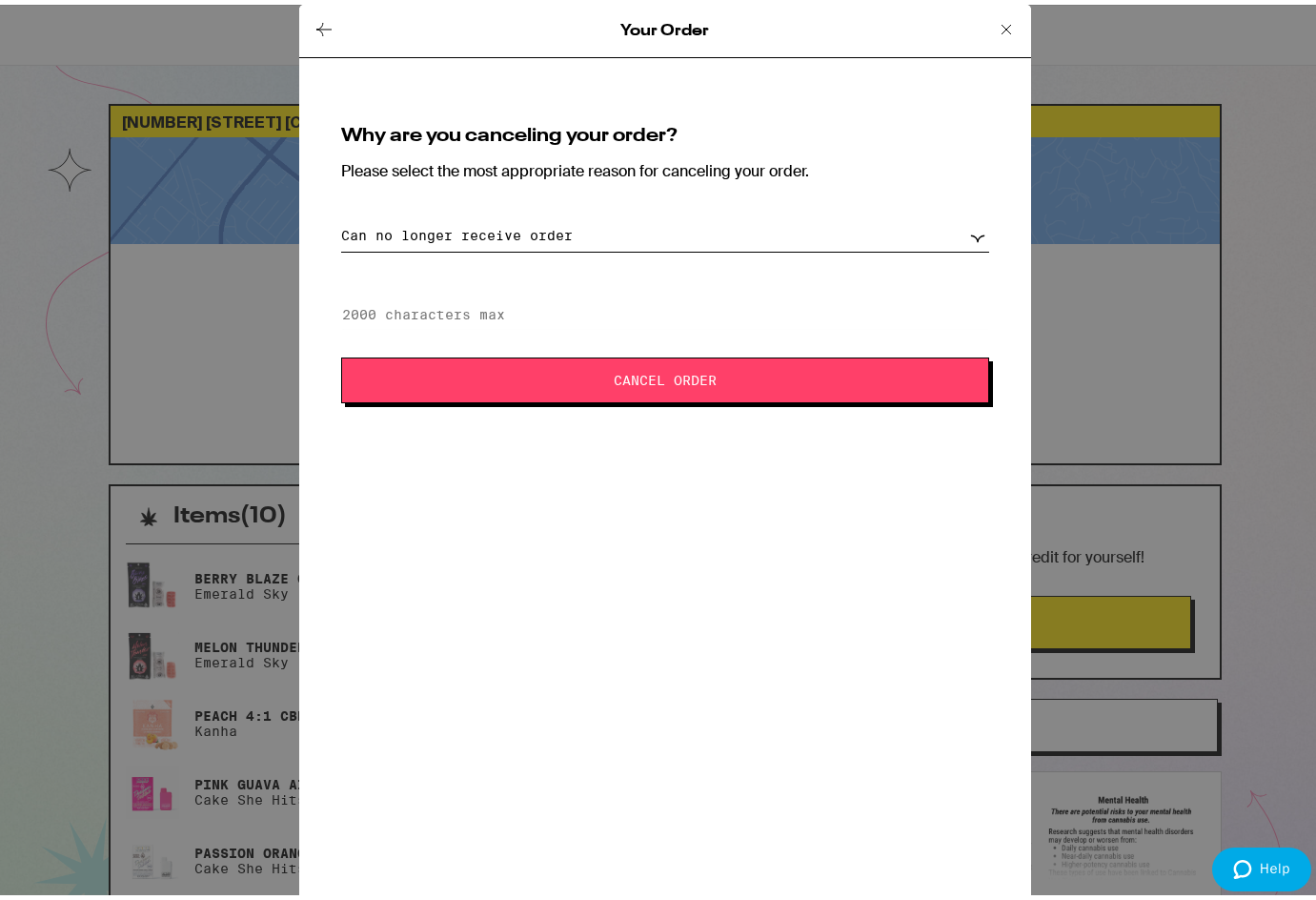 click on "Cancel Order" at bounding box center (665, 376) 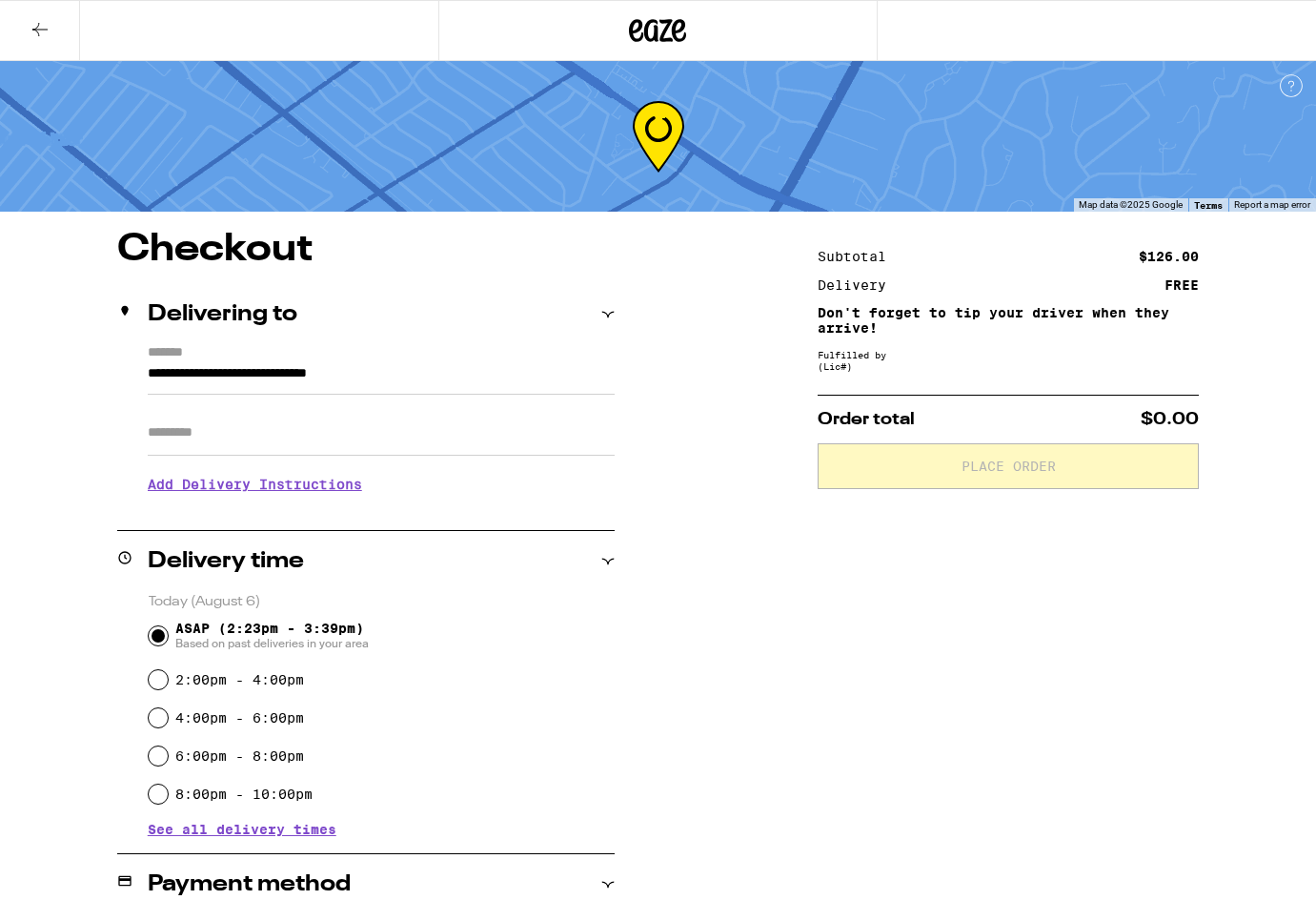 scroll, scrollTop: 0, scrollLeft: 0, axis: both 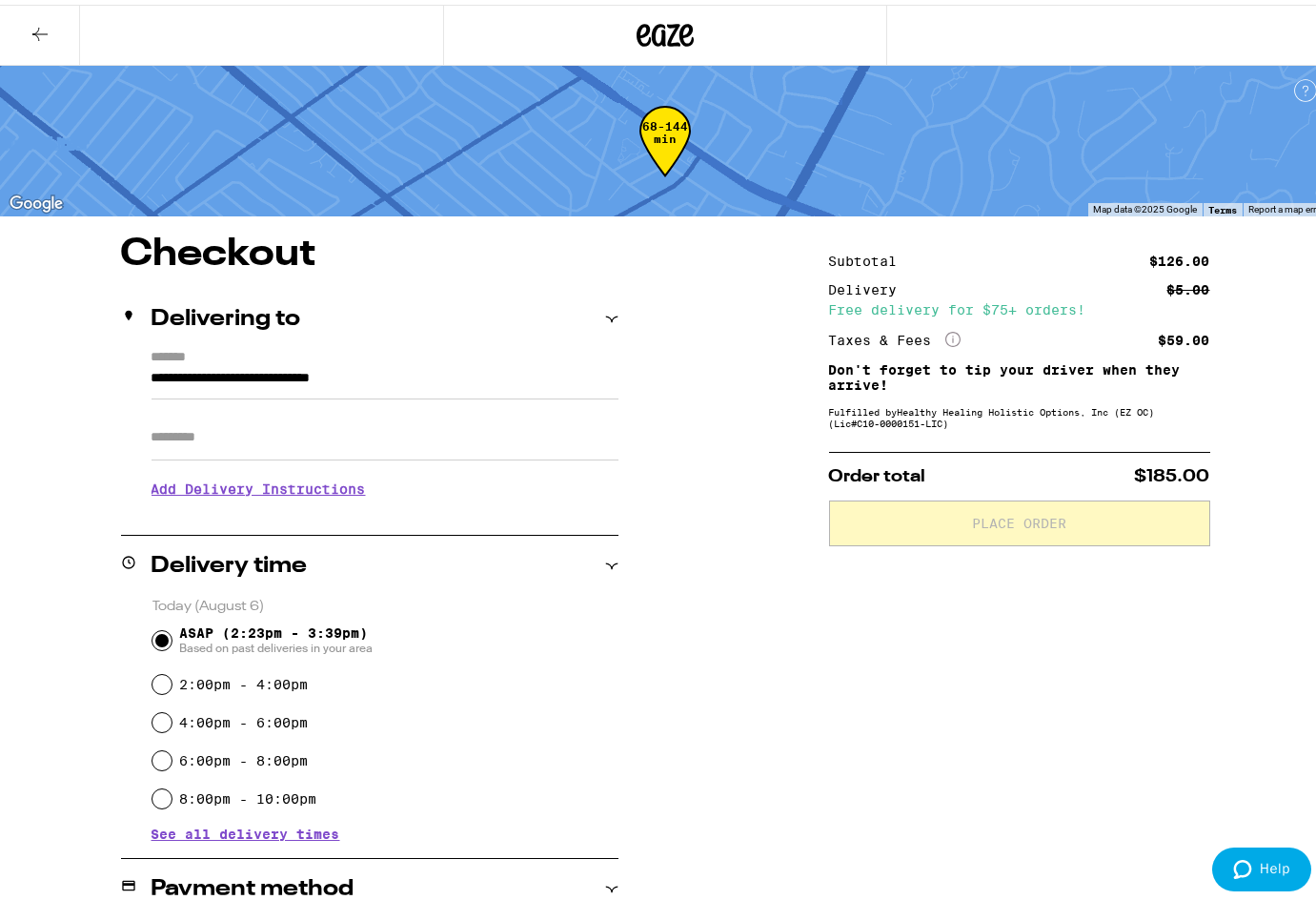 click 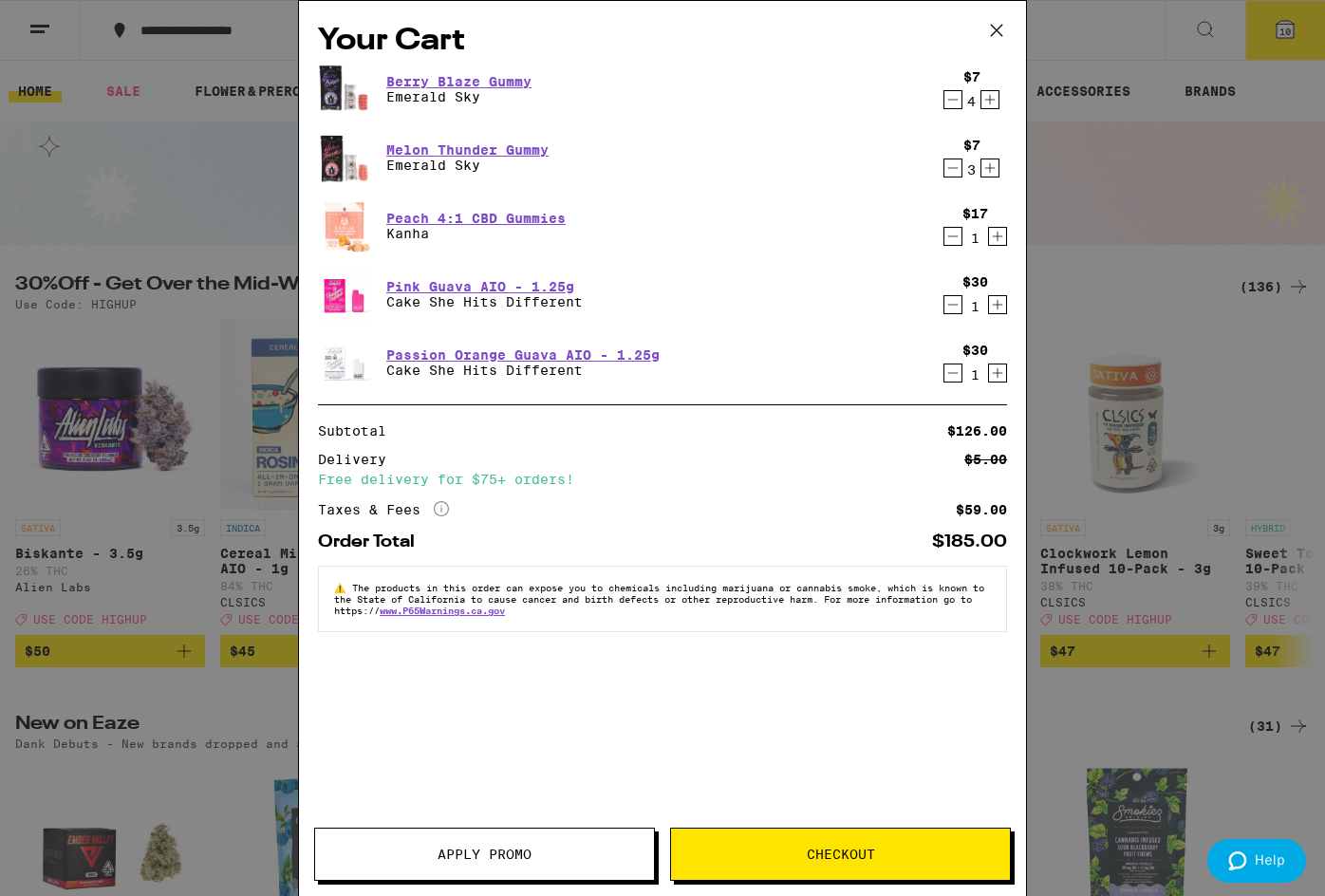 drag, startPoint x: 998, startPoint y: 28, endPoint x: 1324, endPoint y: 363, distance: 467.44091 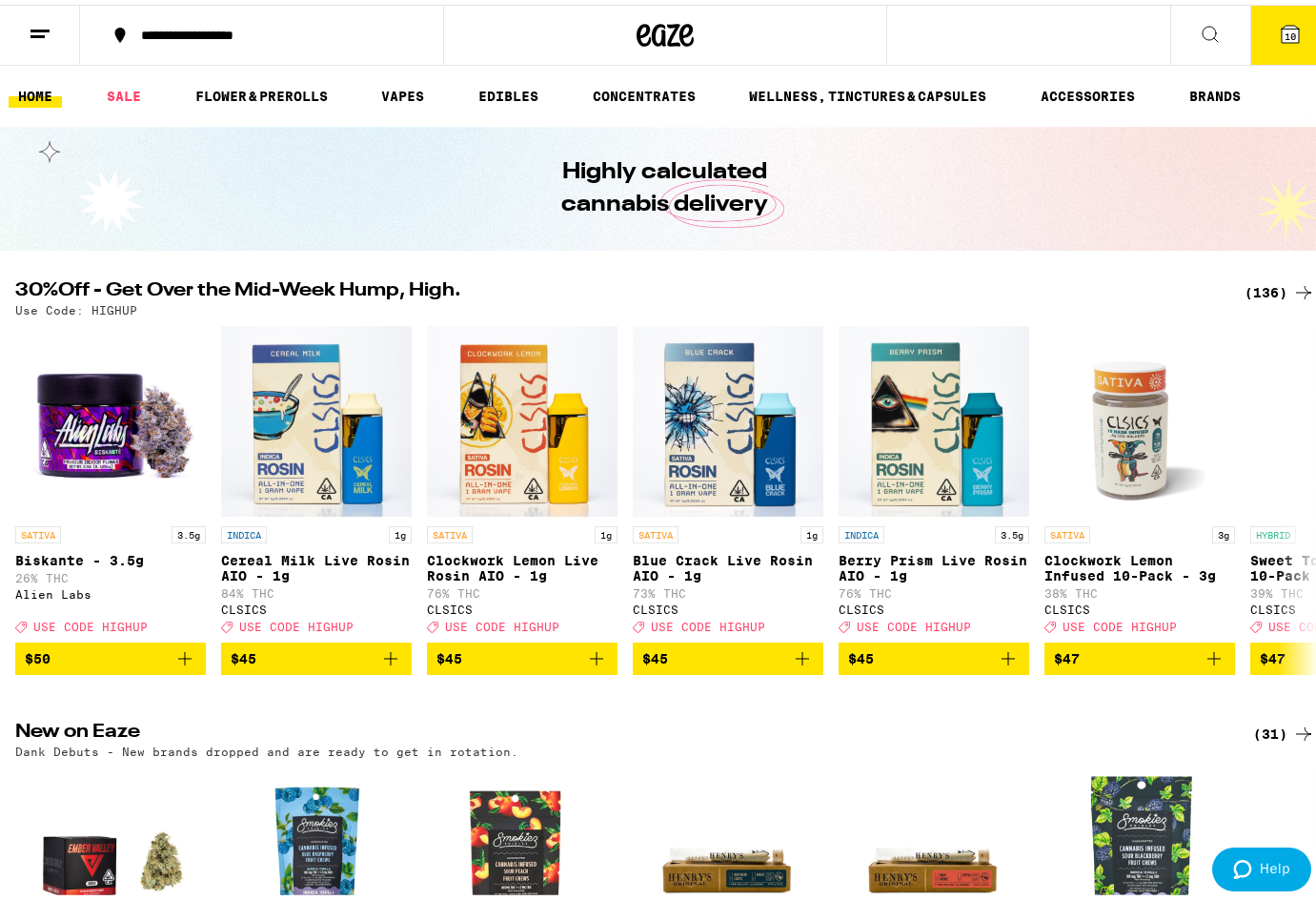 scroll, scrollTop: 0, scrollLeft: 0, axis: both 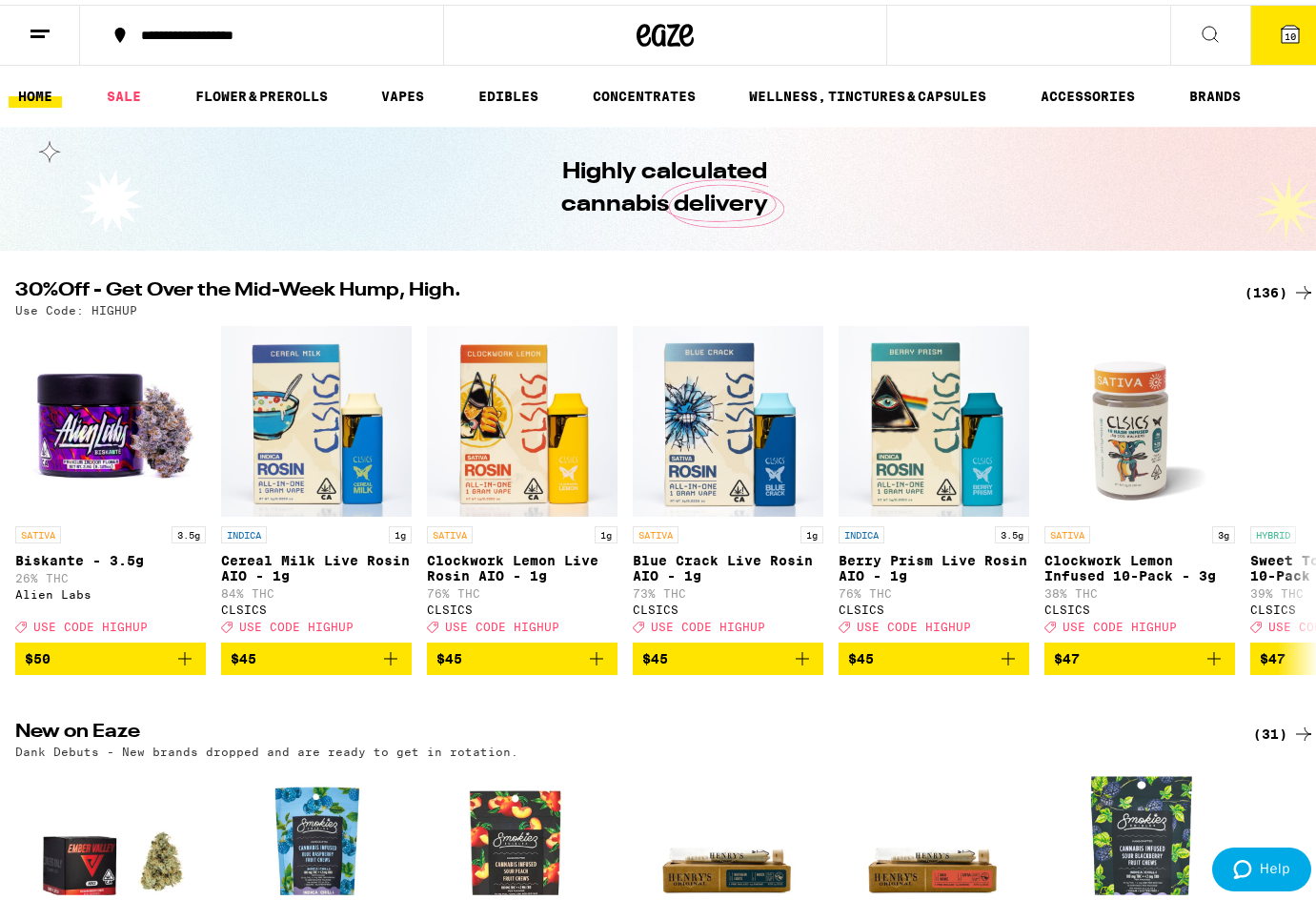 click 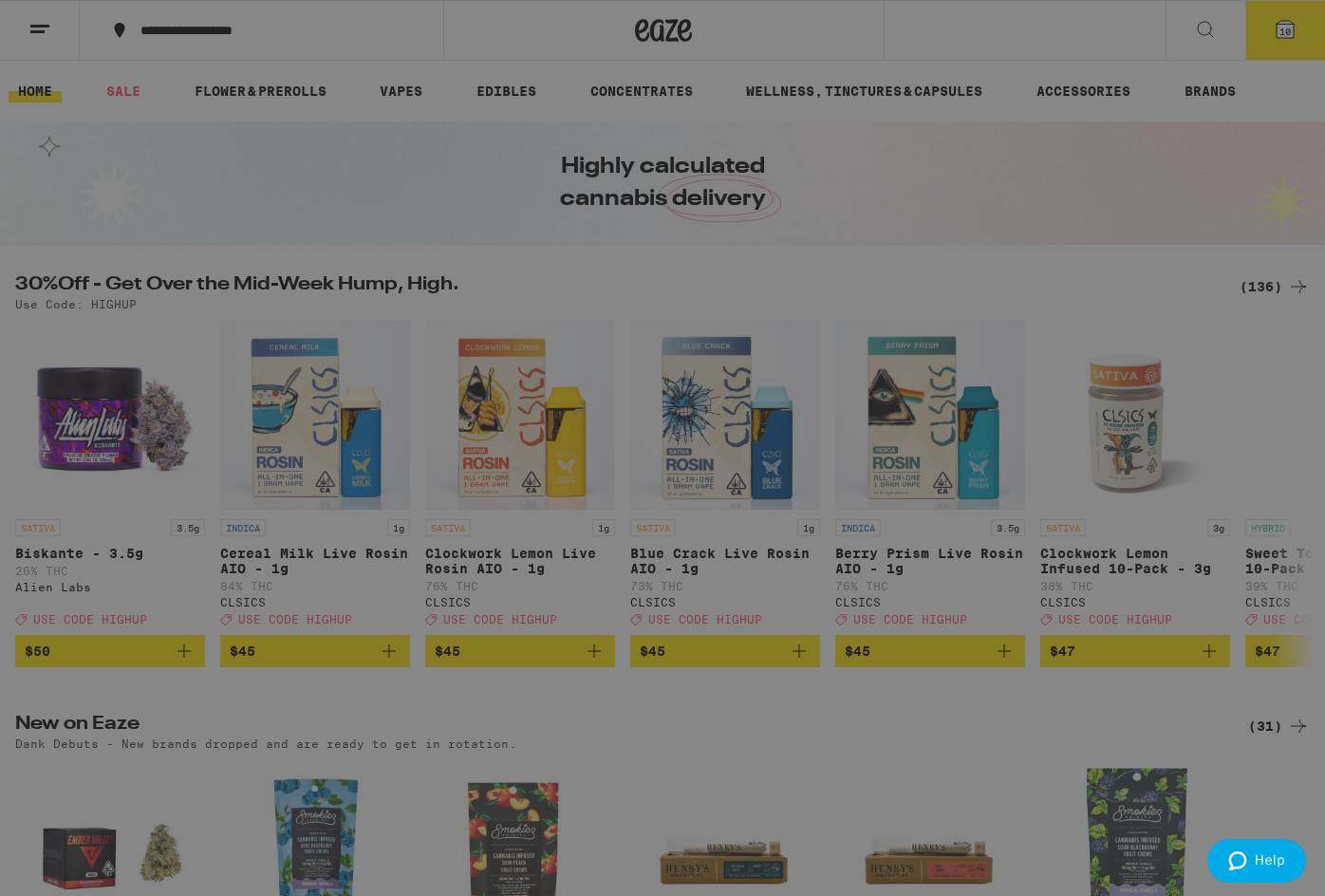 click on "Menu Shop Buy It Again Sale Flower & Prerolls Vapes Edibles Concentrates Wellness, Drops & Capsules Accessories Brands Earn $ 40 Help Account Logout Blog v  19.43.1" at bounding box center (662, 448) 